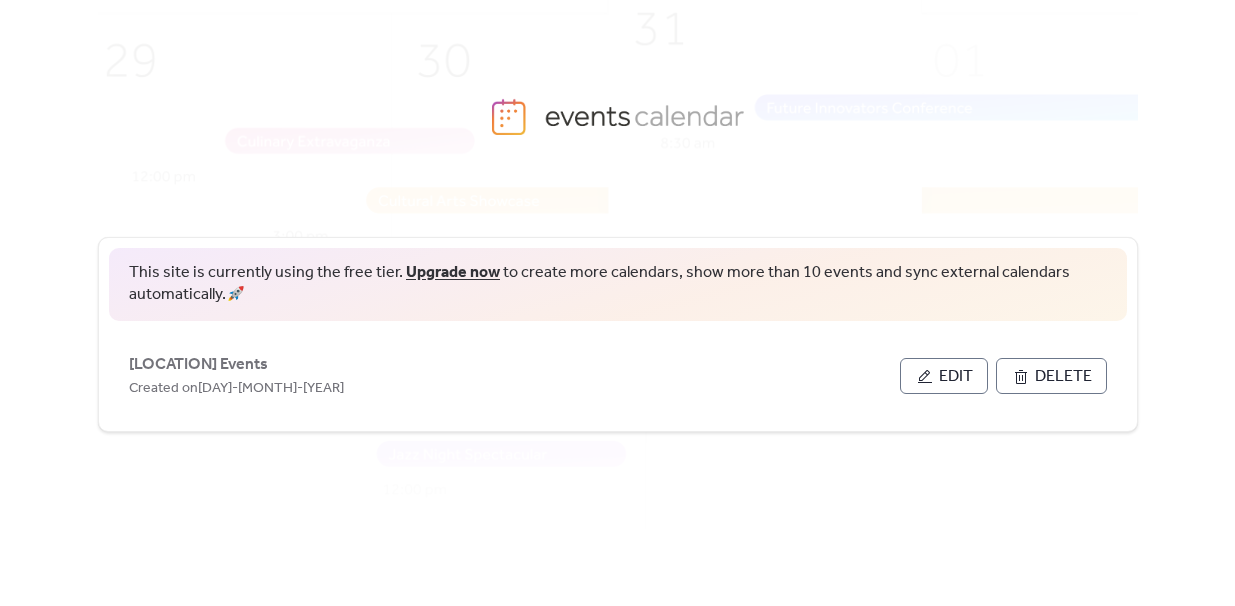 scroll, scrollTop: 0, scrollLeft: 0, axis: both 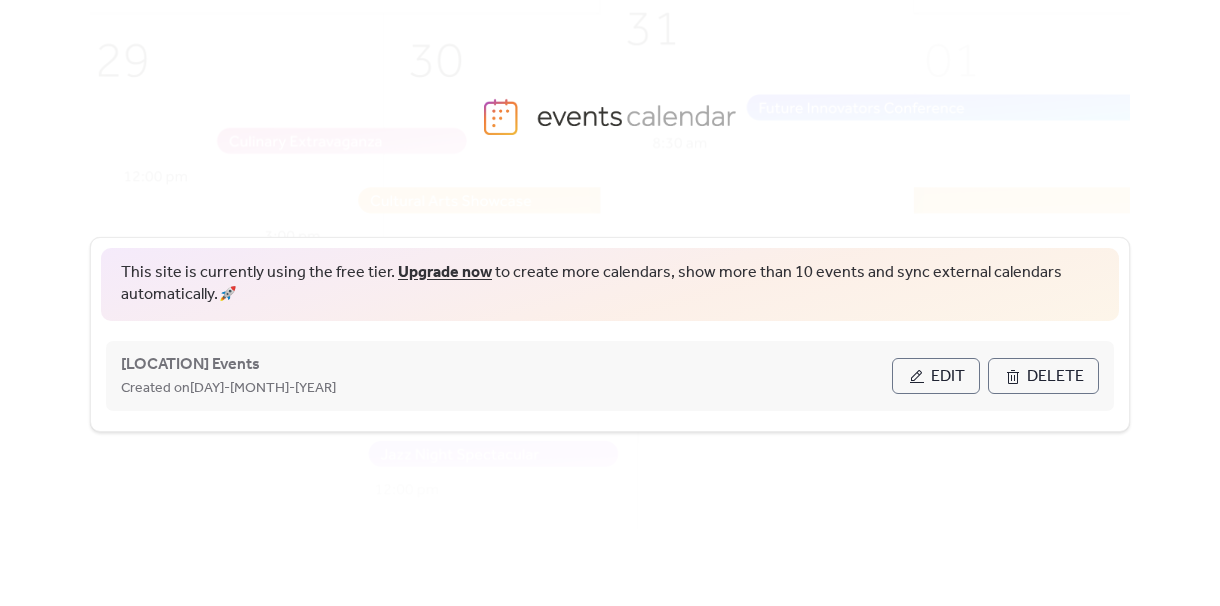 click on "Edit" at bounding box center [936, 376] 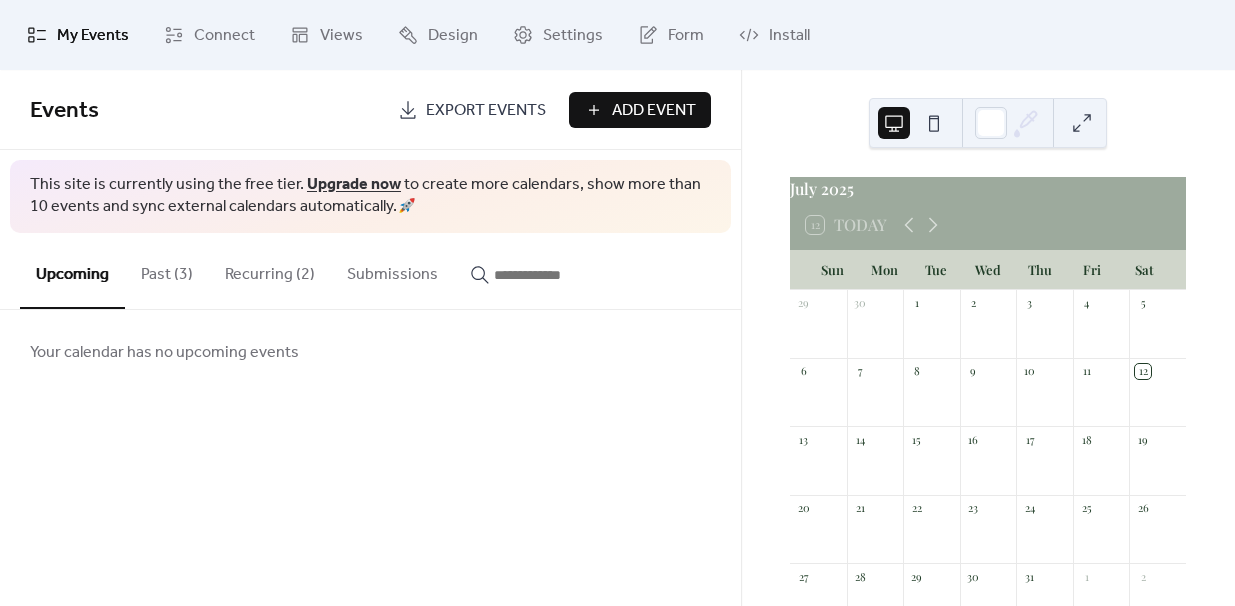 click on "Past  (3)" at bounding box center (167, 270) 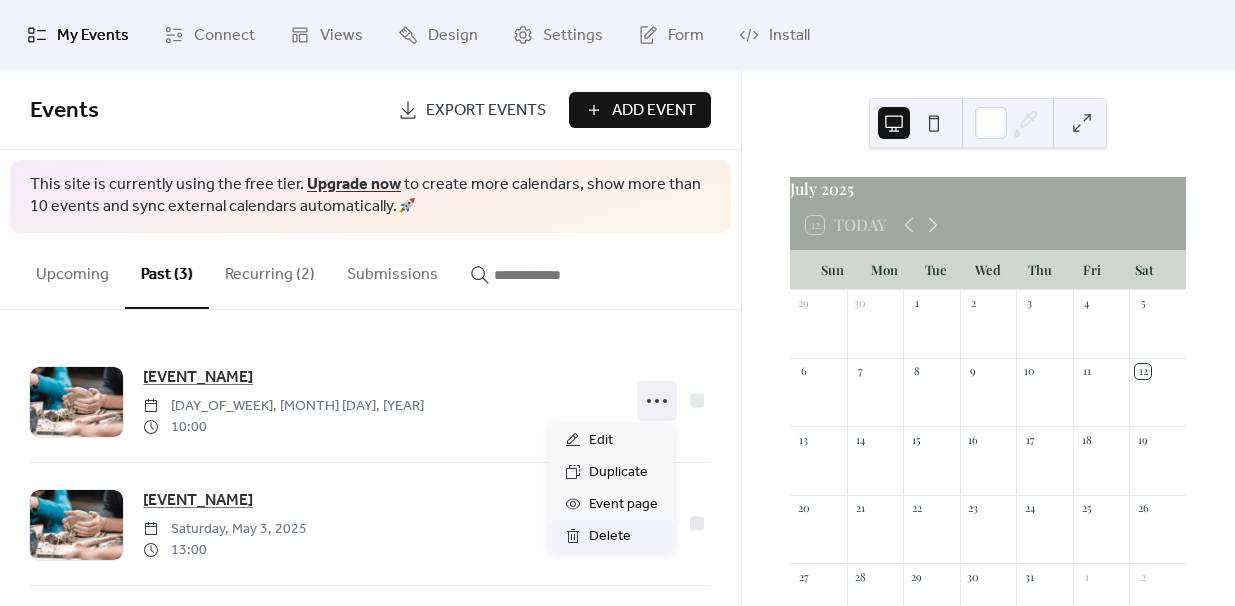 drag, startPoint x: 633, startPoint y: 398, endPoint x: 608, endPoint y: 535, distance: 139.26234 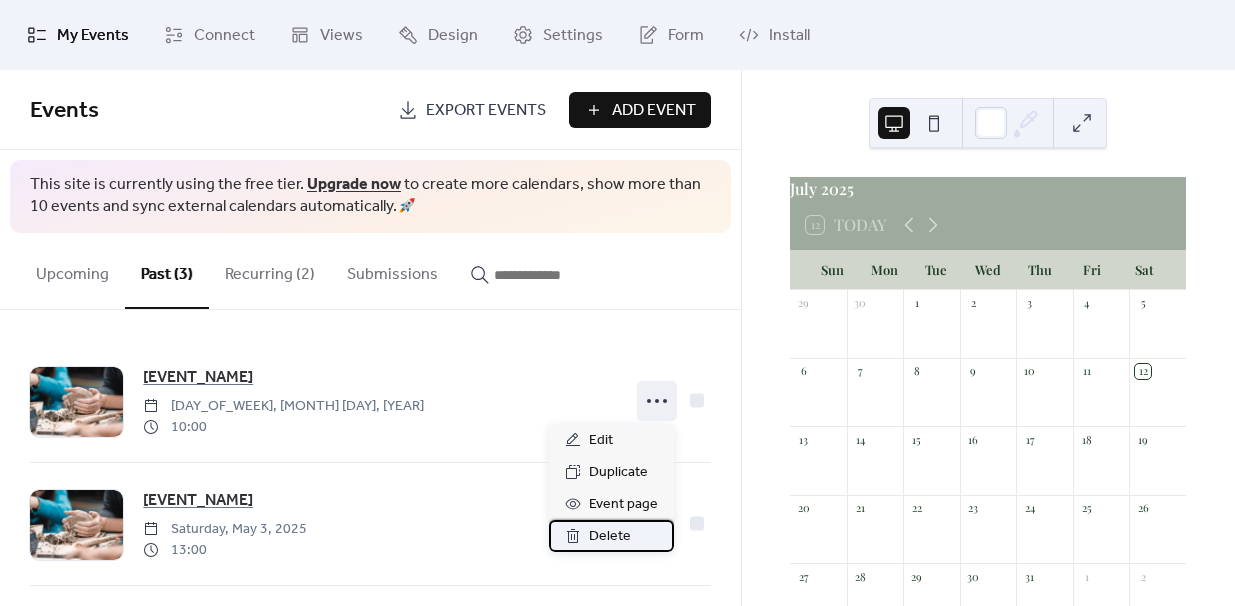 click on "Delete" at bounding box center (610, 537) 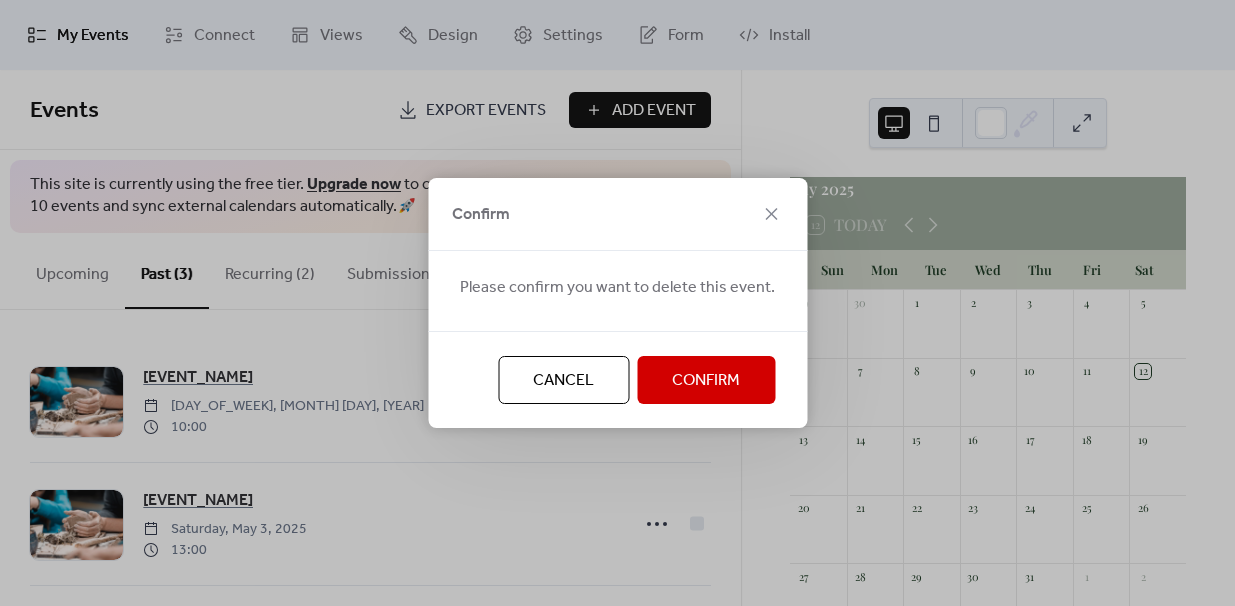click on "Confirm" at bounding box center [706, 381] 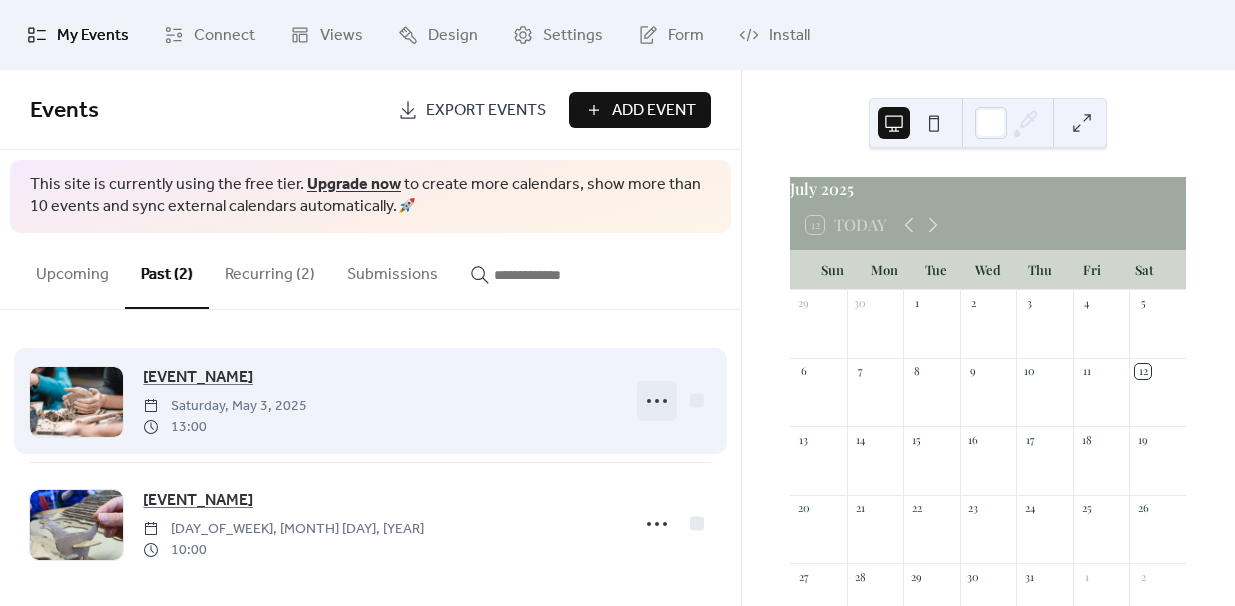 click 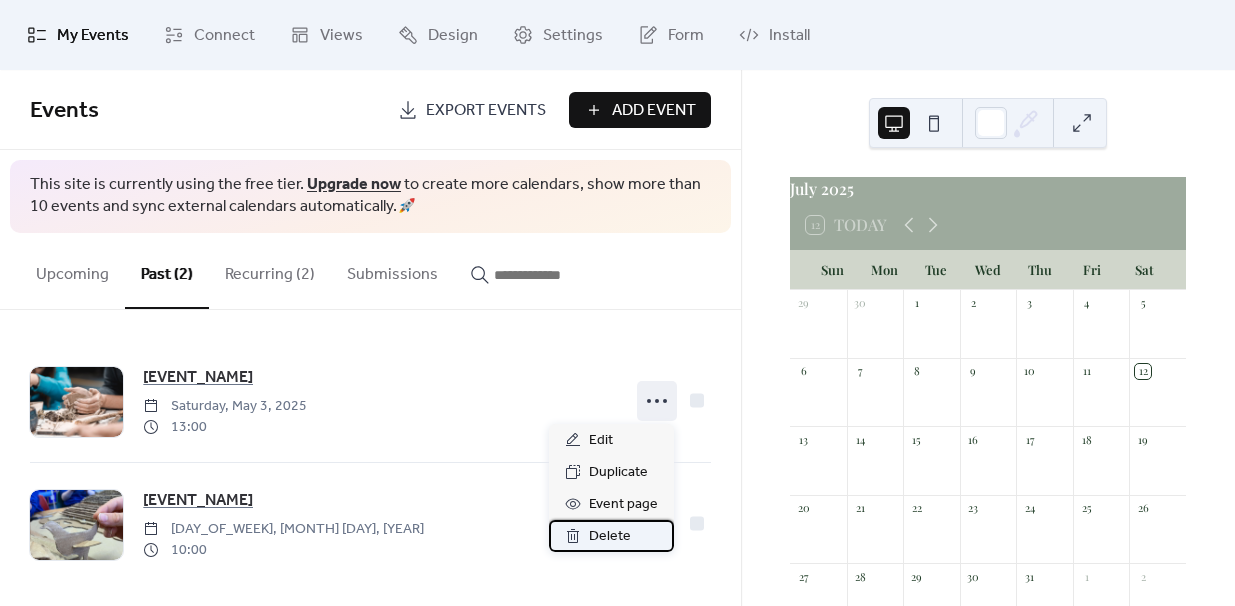 click on "Delete" at bounding box center [611, 536] 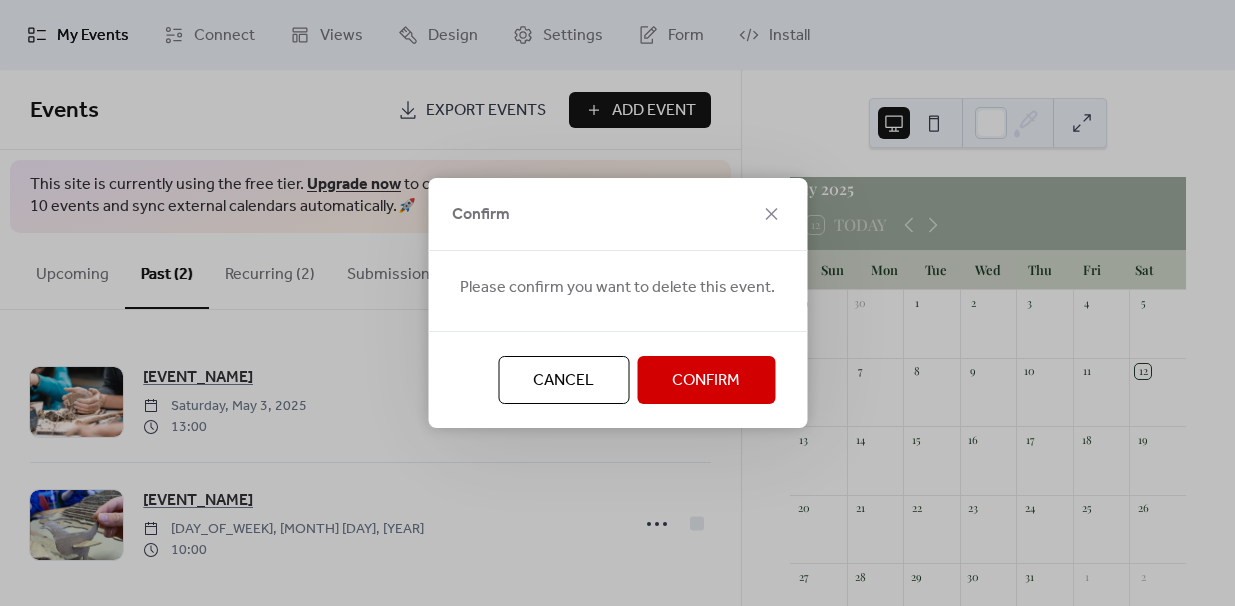 click on "Confirm" at bounding box center [706, 380] 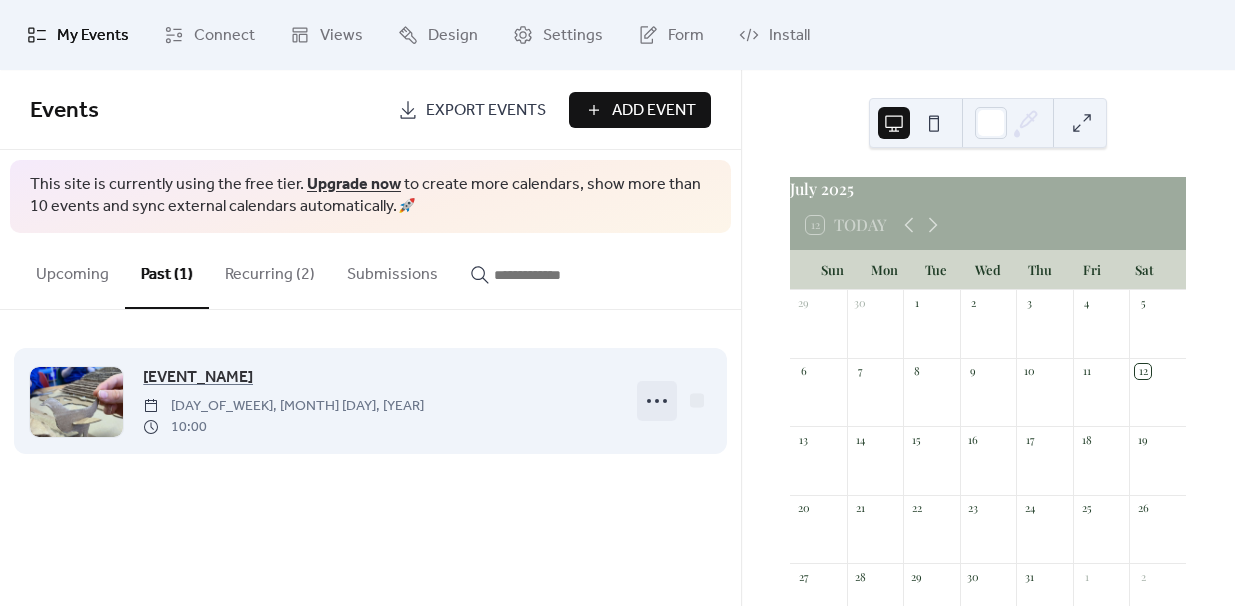 click 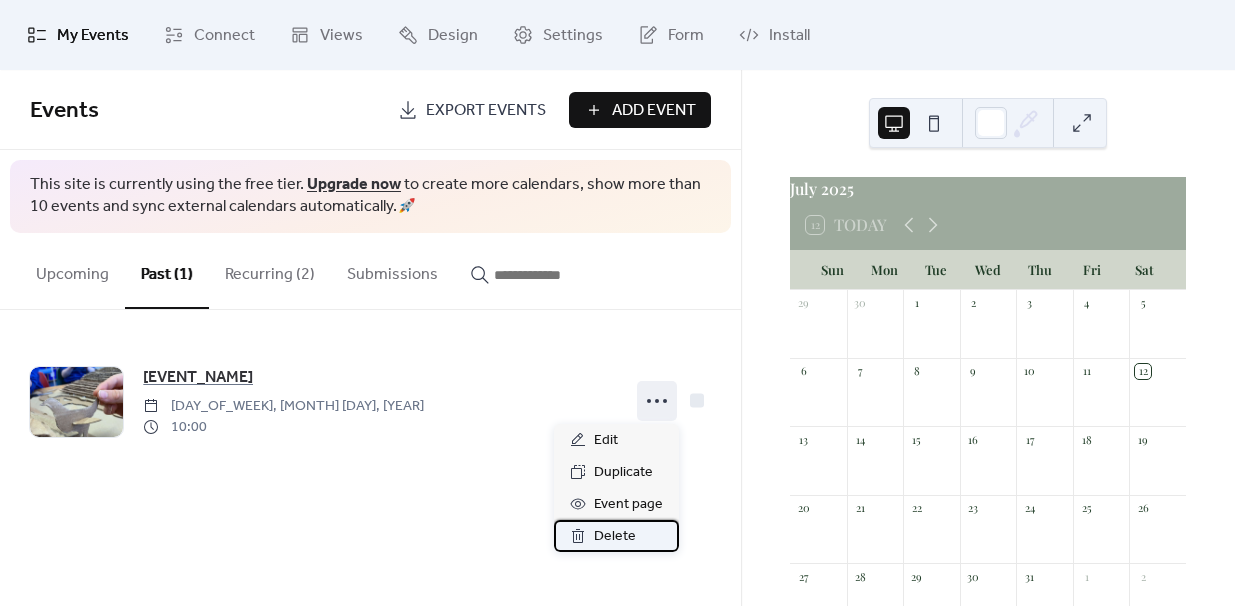 click on "Delete" at bounding box center [615, 537] 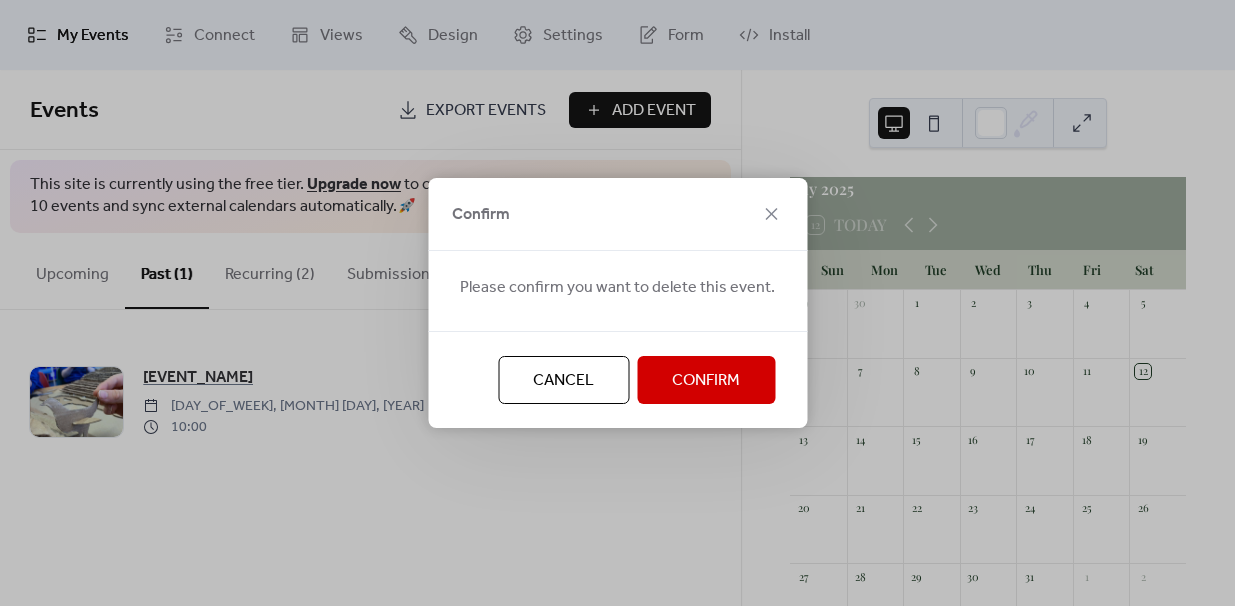 click on "Confirm" at bounding box center (706, 381) 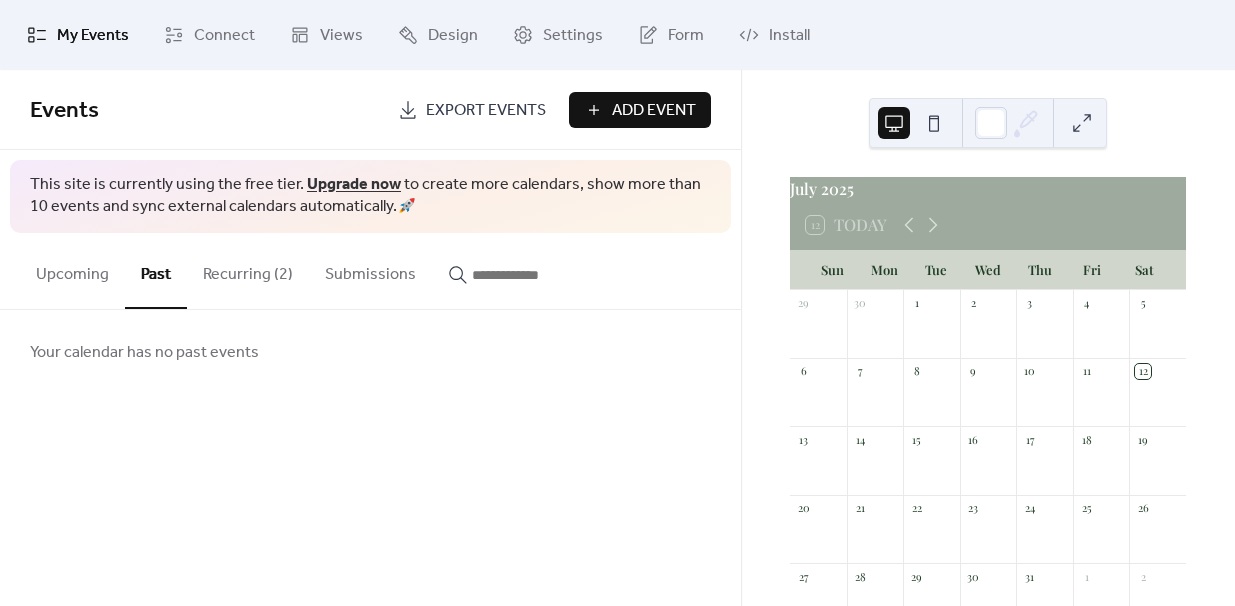 click on "Add Event" at bounding box center (640, 110) 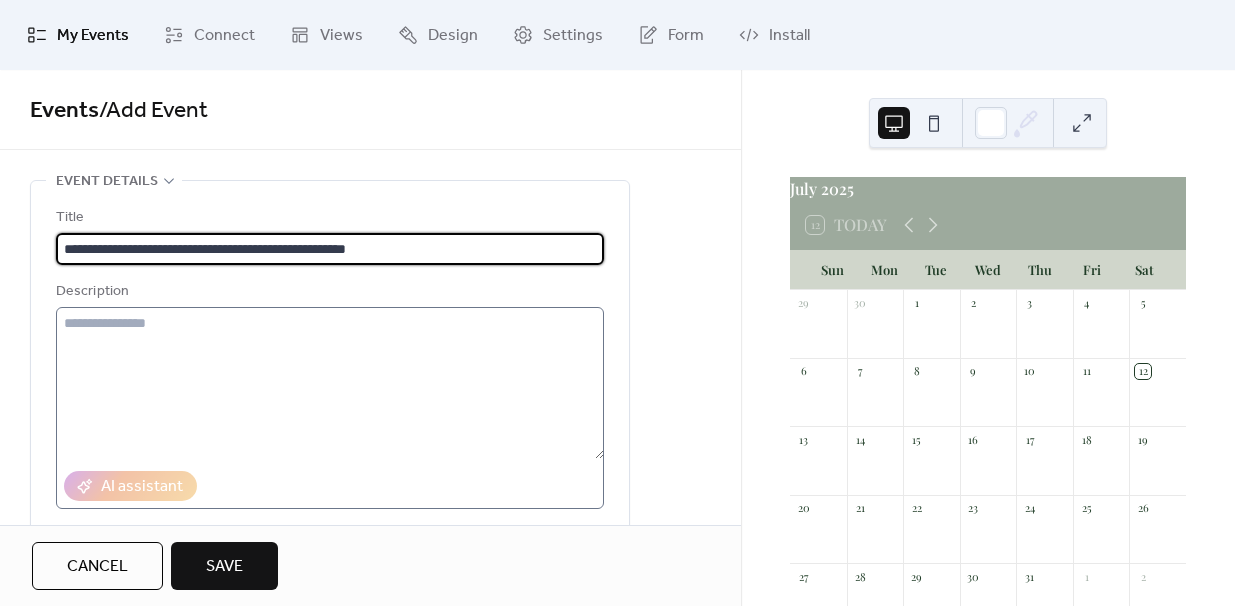 type on "**********" 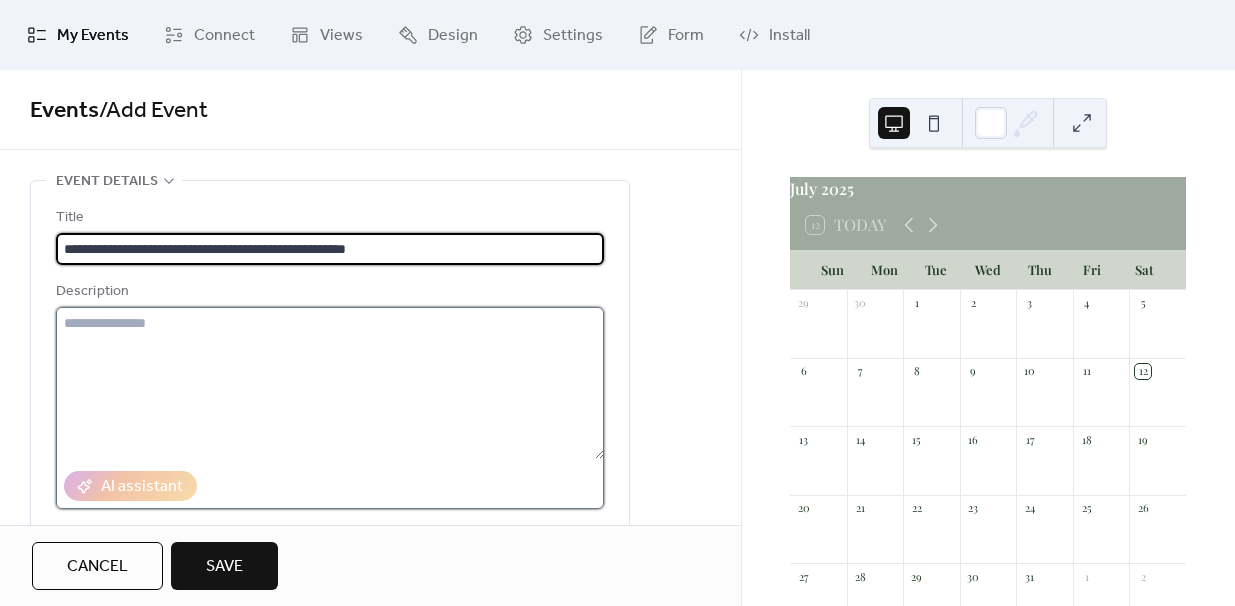 click at bounding box center [330, 383] 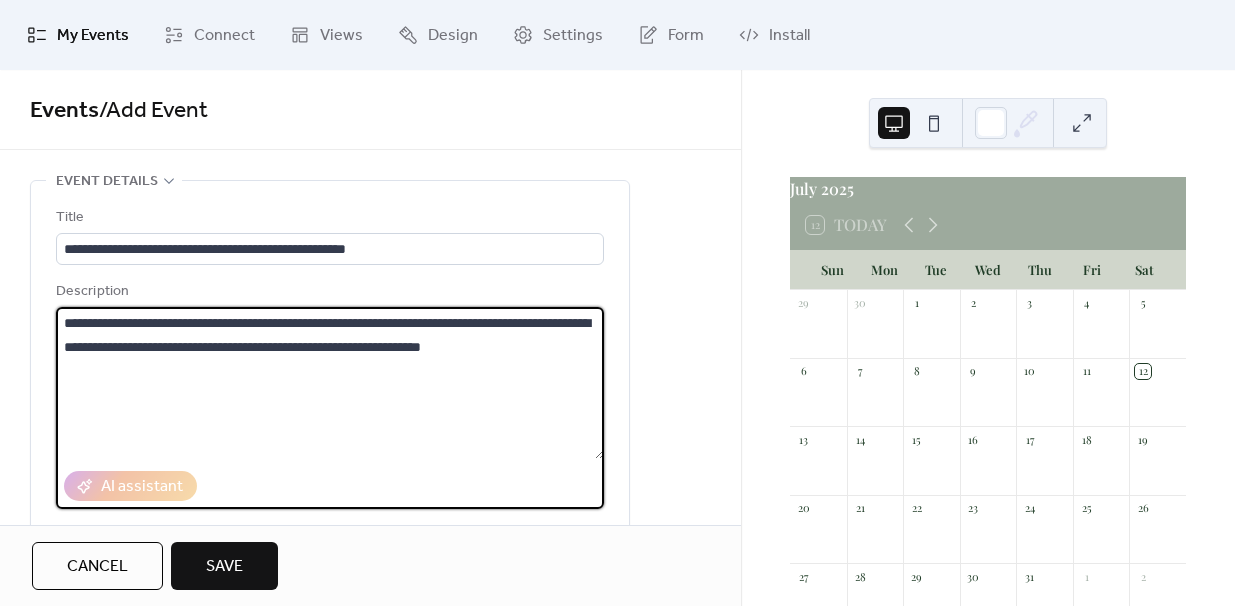 click on "**********" at bounding box center [330, 383] 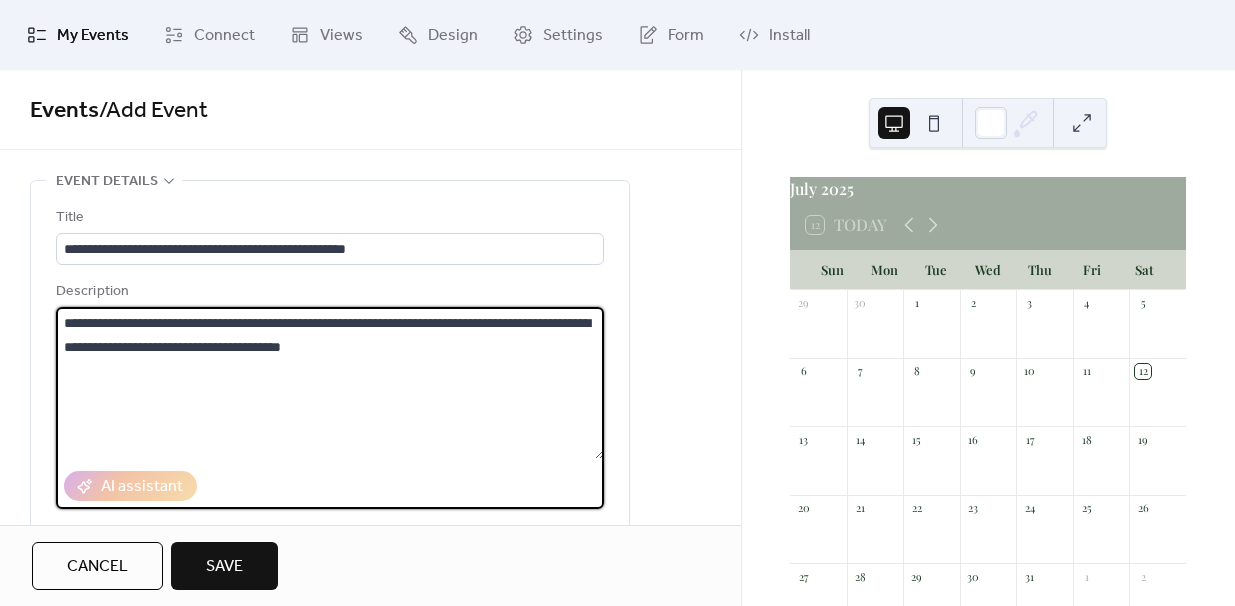 click on "Description" at bounding box center [328, 292] 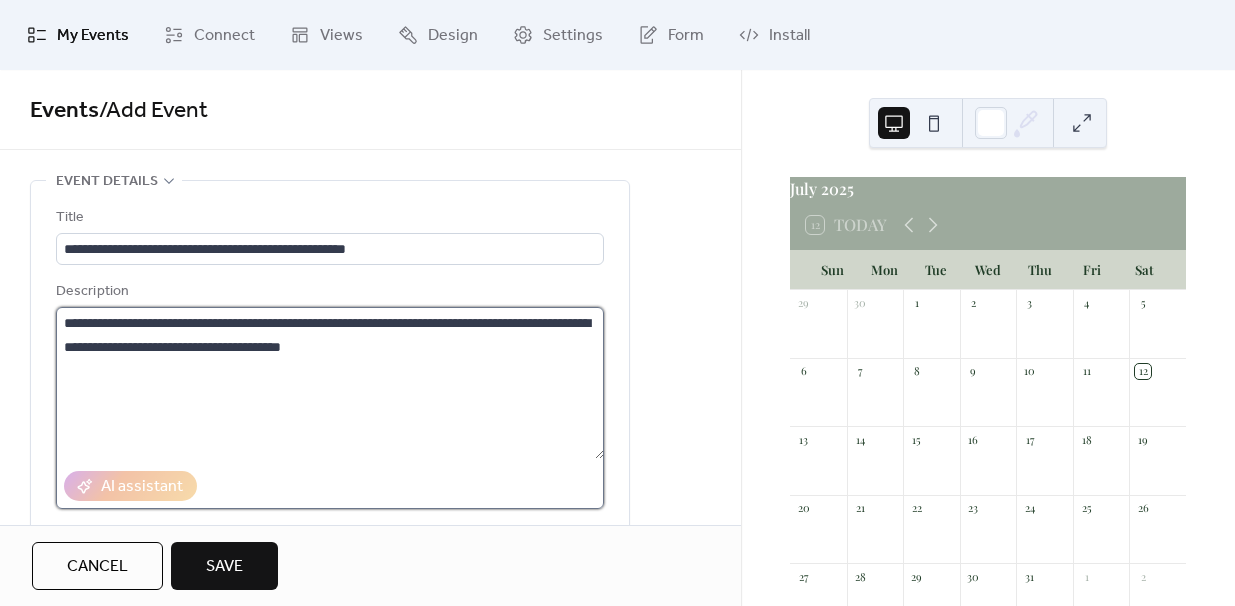 click on "**********" at bounding box center (330, 383) 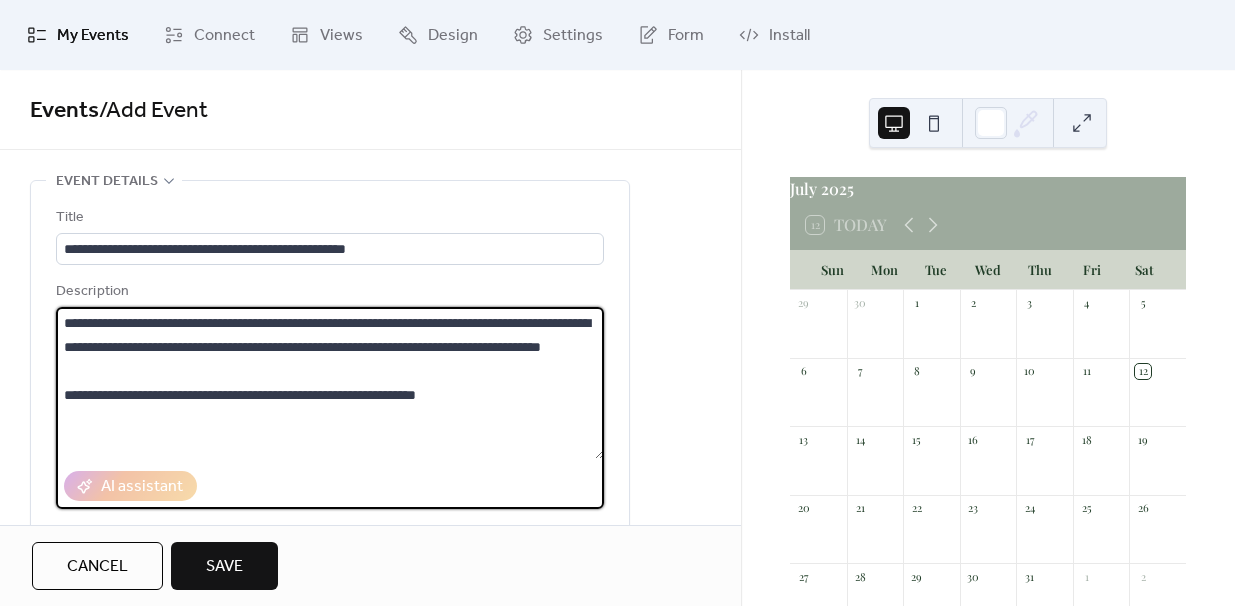 click on "**********" at bounding box center [330, 383] 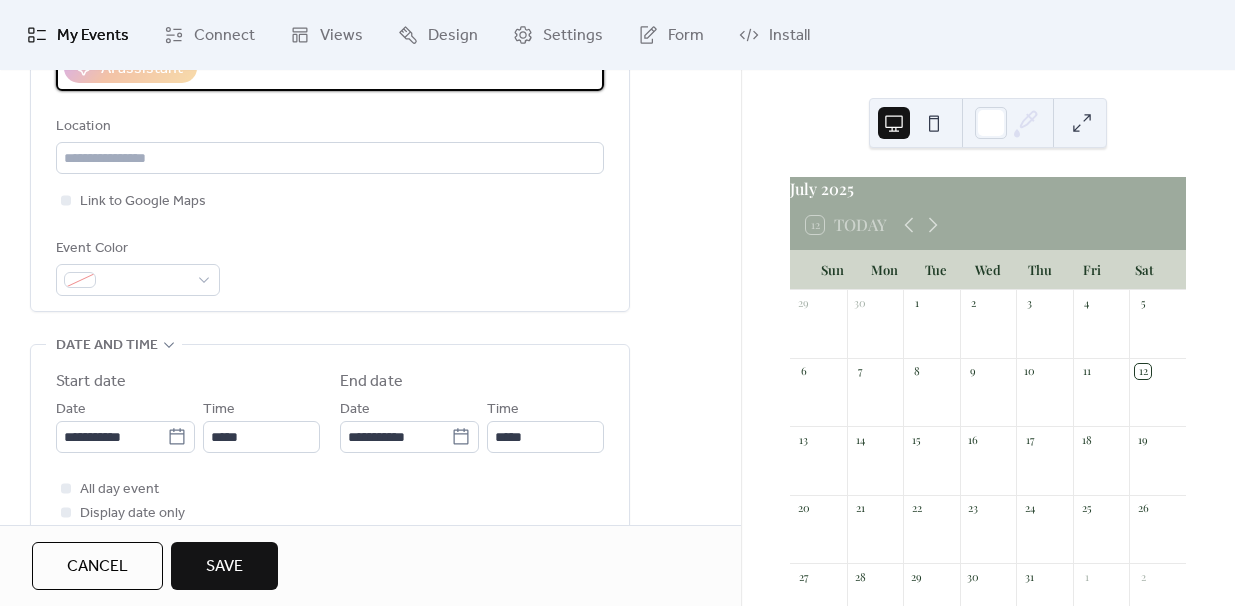 scroll, scrollTop: 433, scrollLeft: 0, axis: vertical 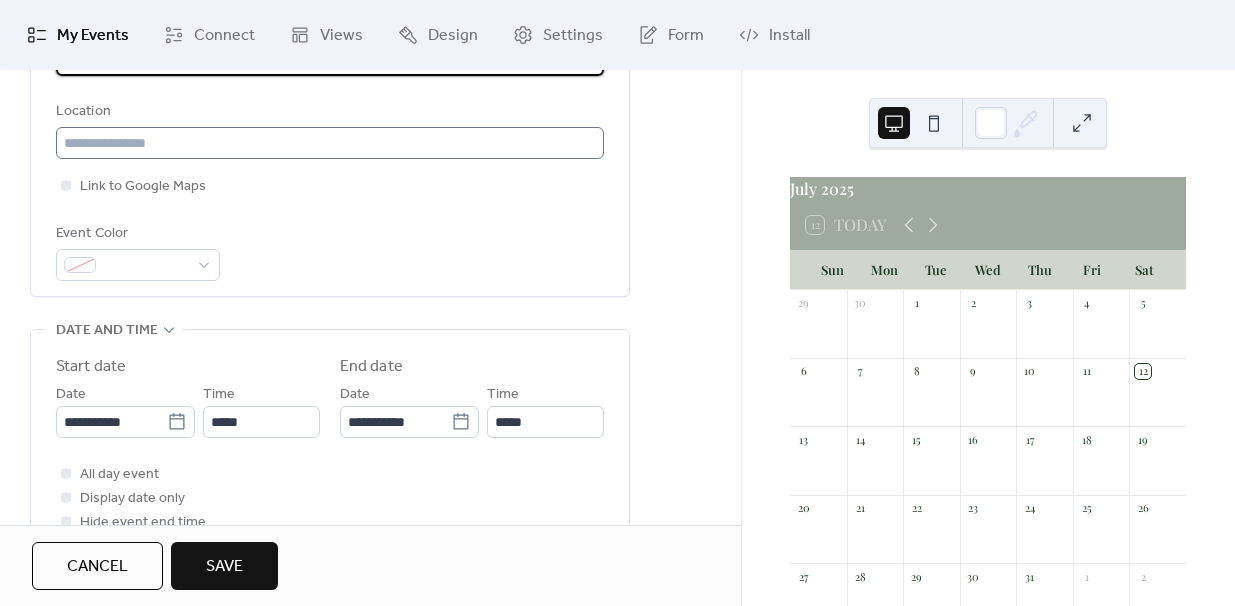 type on "**********" 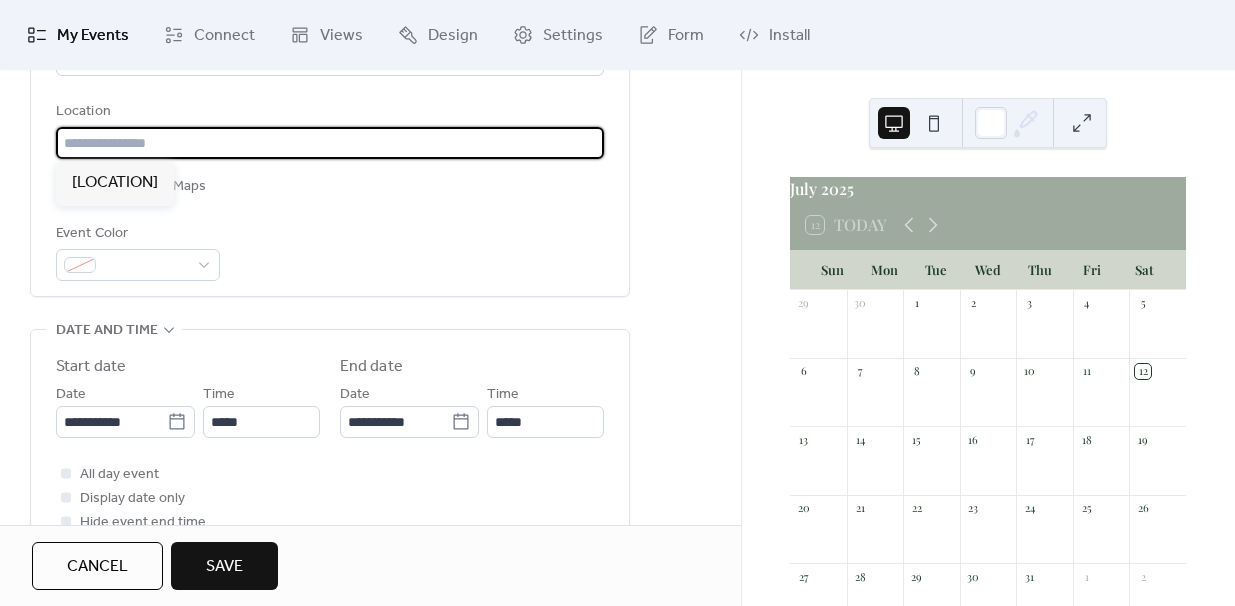 click at bounding box center [330, 143] 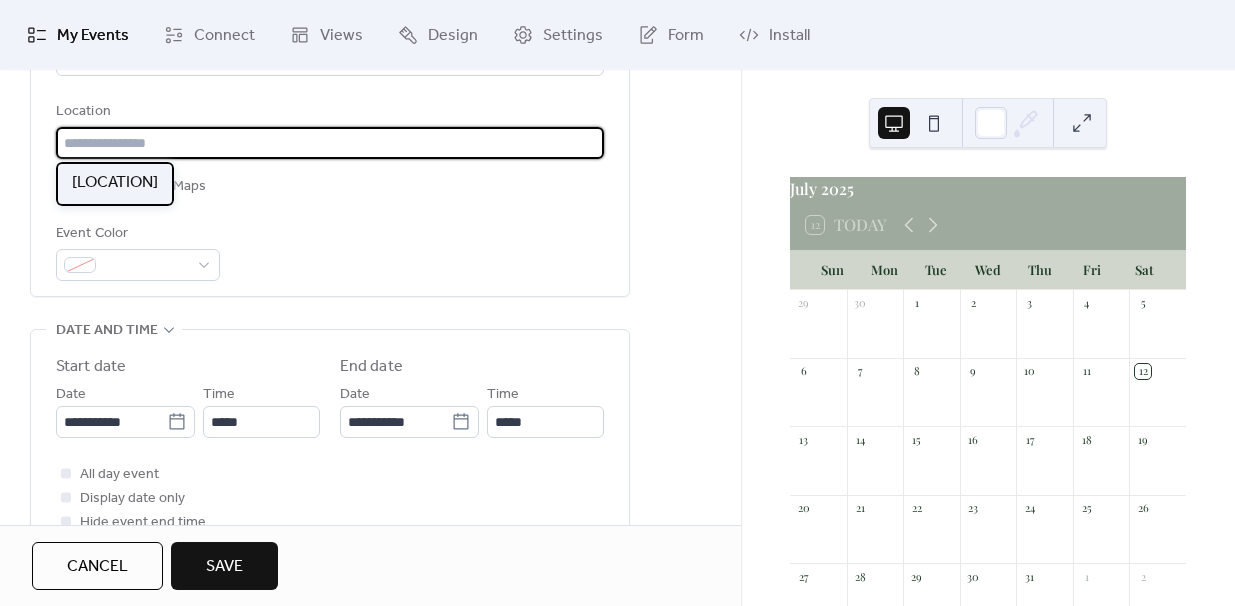 click on "[LOCATION]" at bounding box center (115, 183) 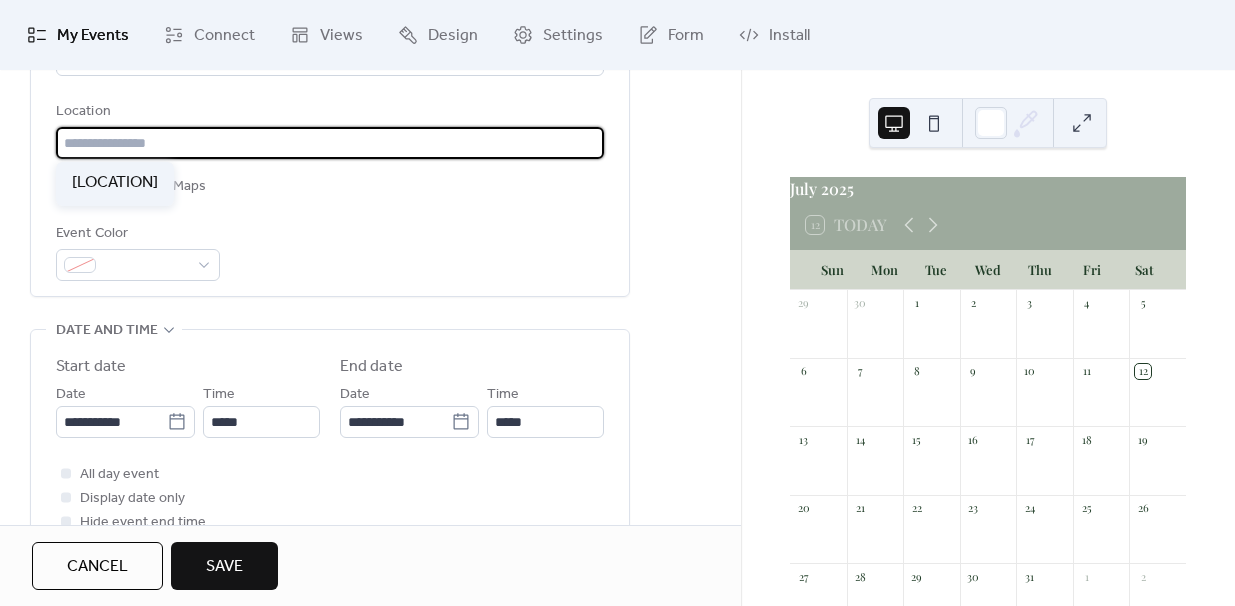 type on "**********" 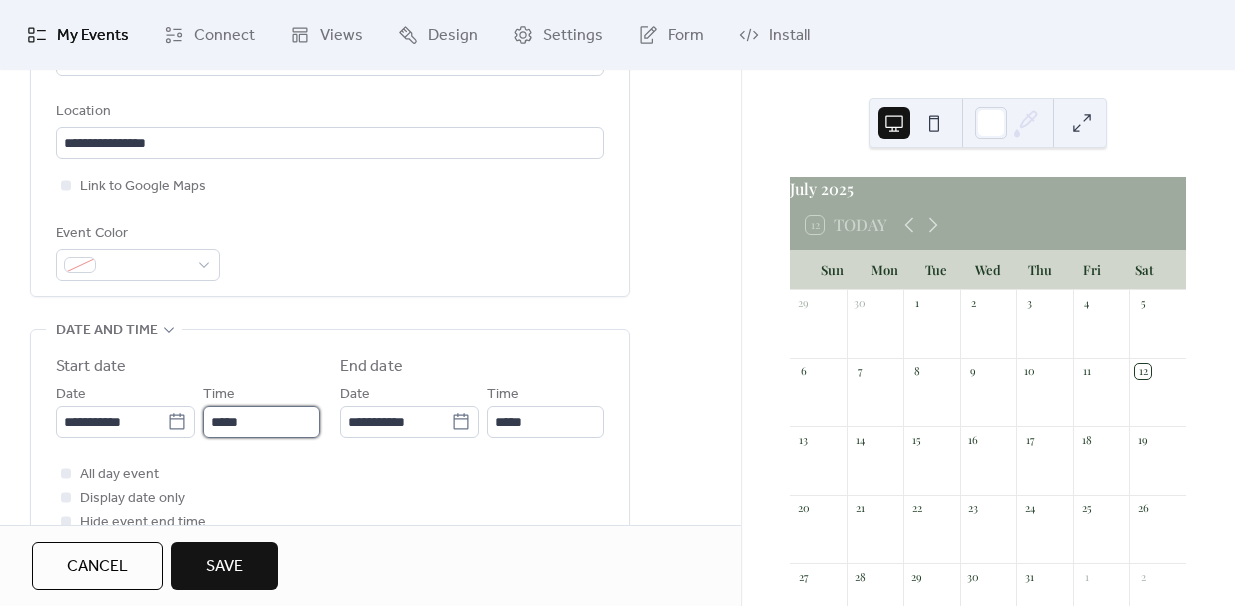 click on "*****" at bounding box center [261, 422] 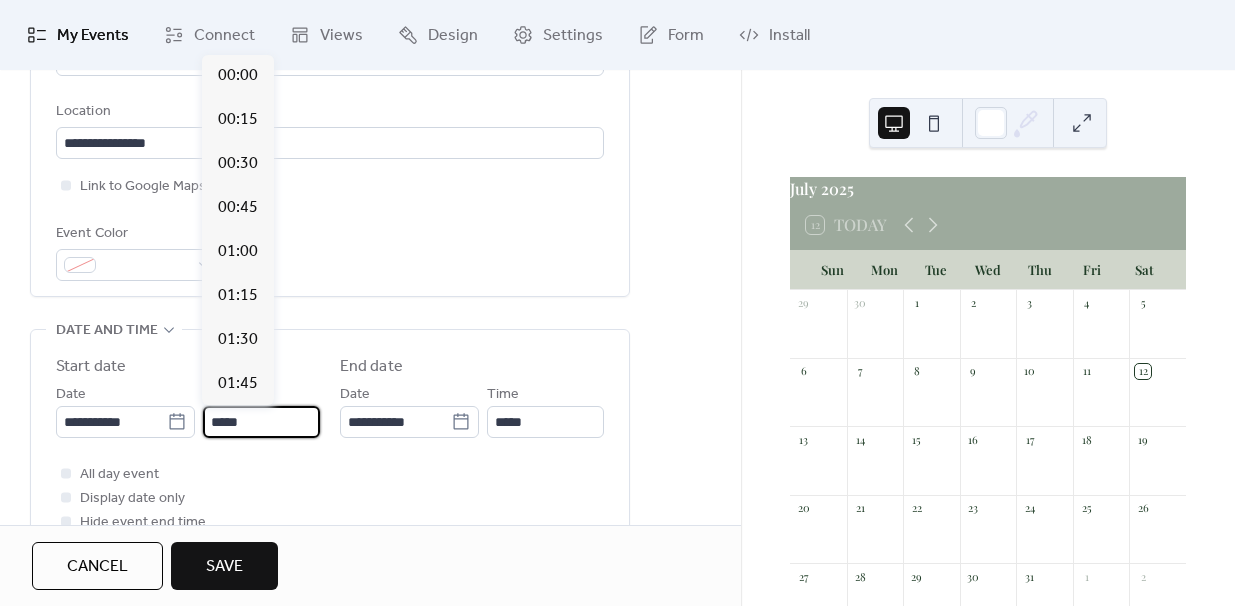 scroll, scrollTop: 2112, scrollLeft: 0, axis: vertical 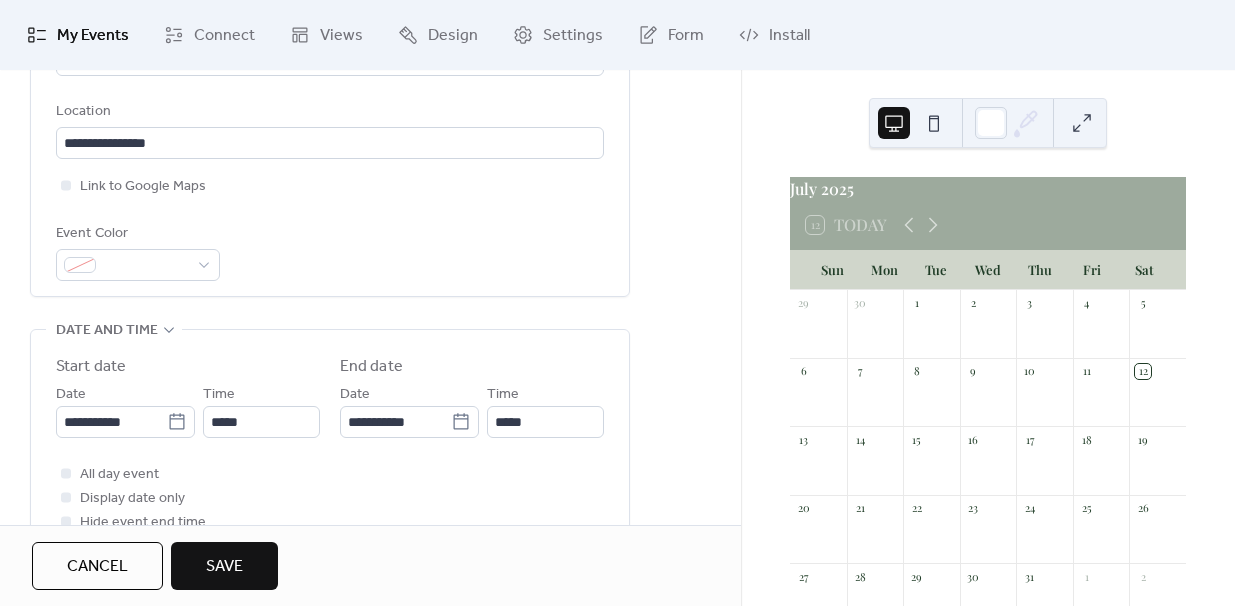click on "Event Color" at bounding box center (330, 251) 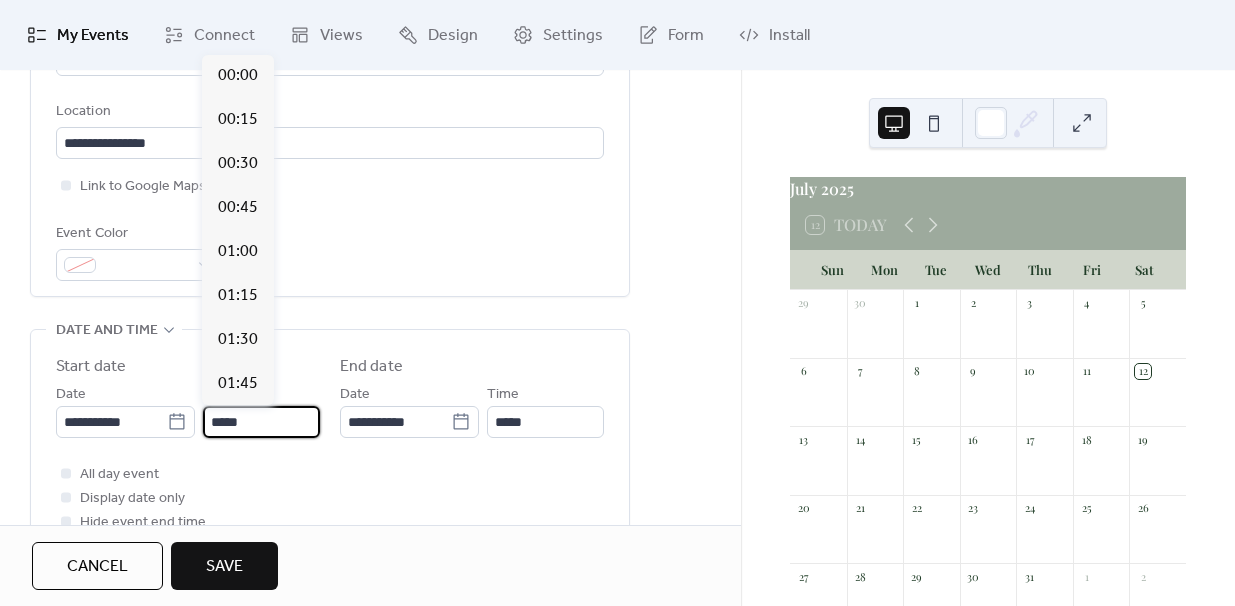 click on "*****" at bounding box center [261, 422] 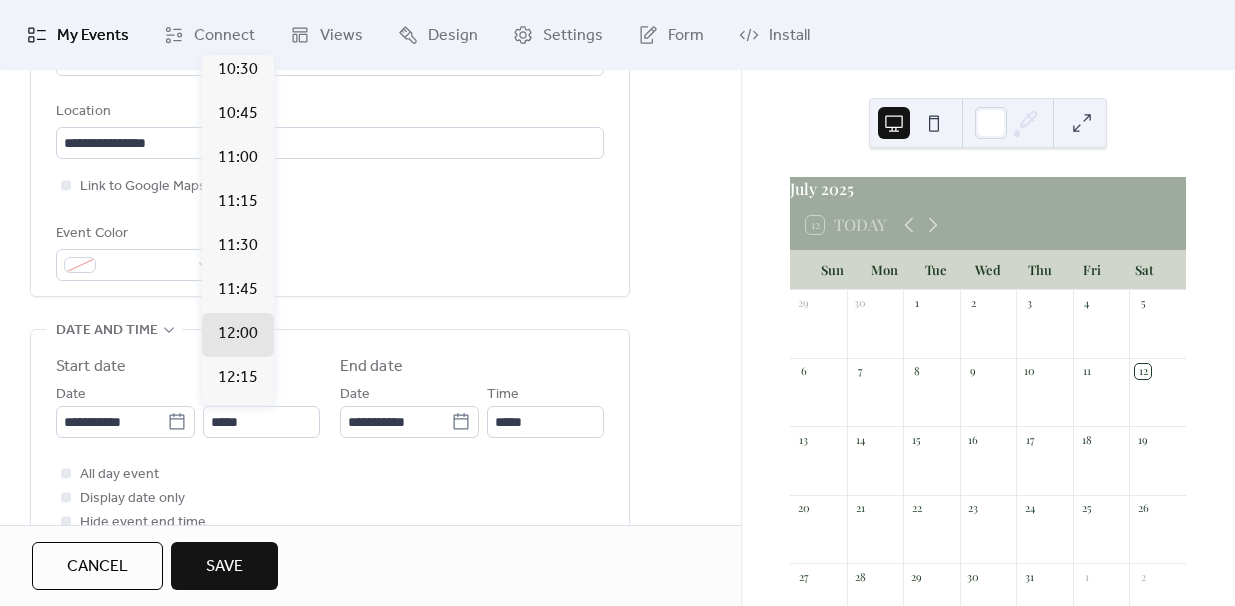 scroll, scrollTop: 1835, scrollLeft: 0, axis: vertical 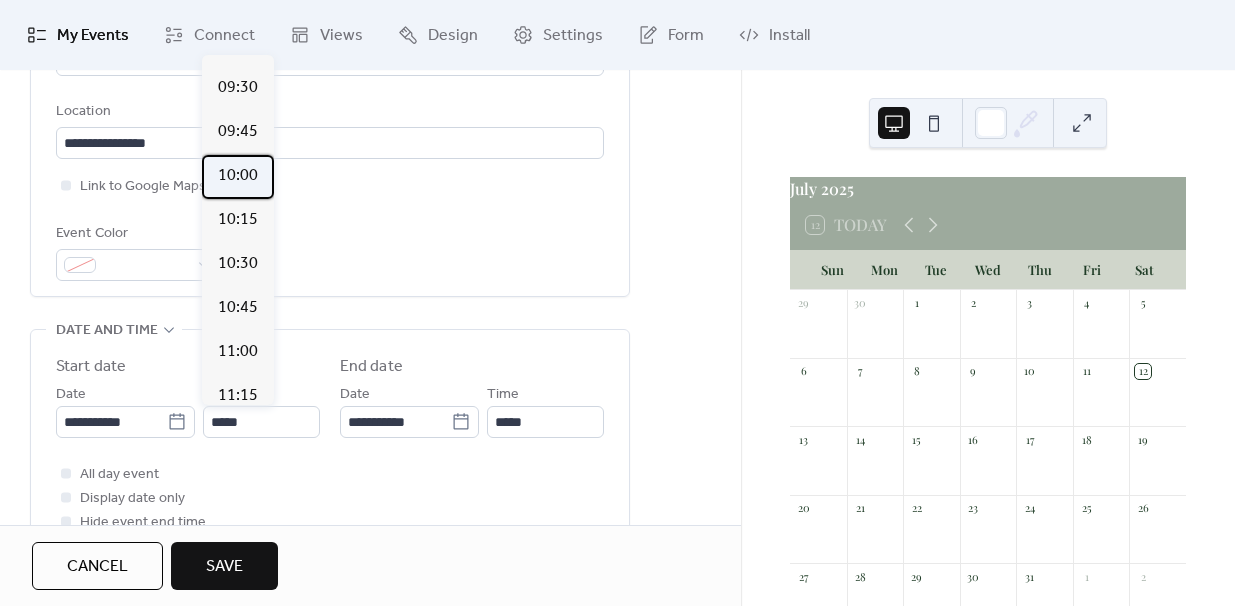 click on "10:00" at bounding box center [238, 176] 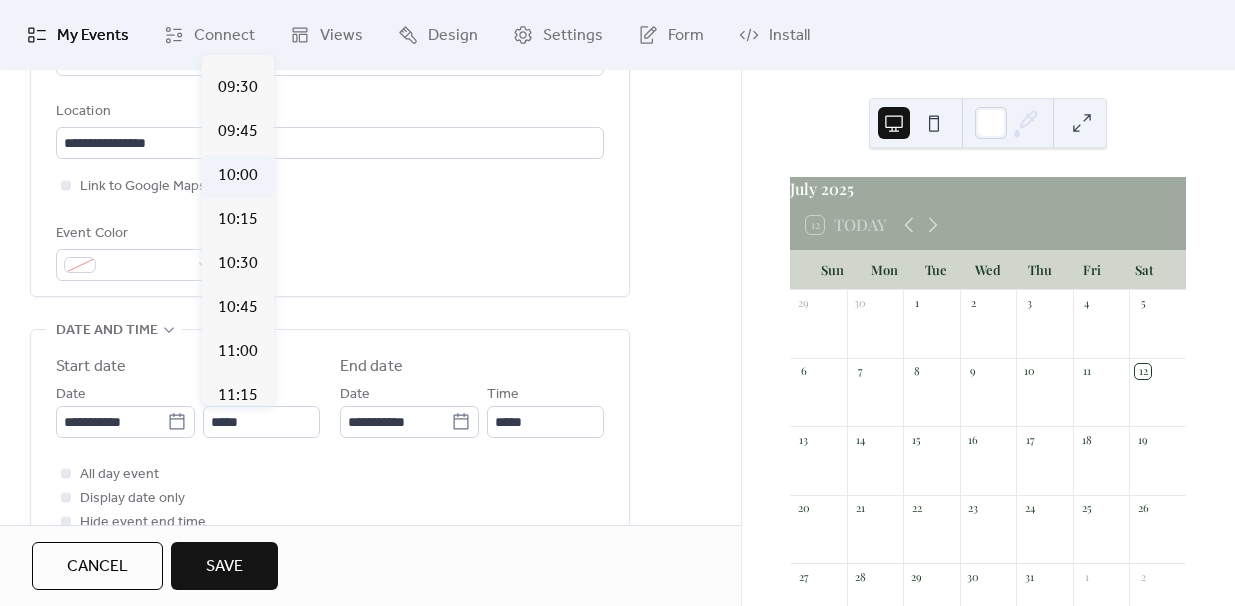 type on "*****" 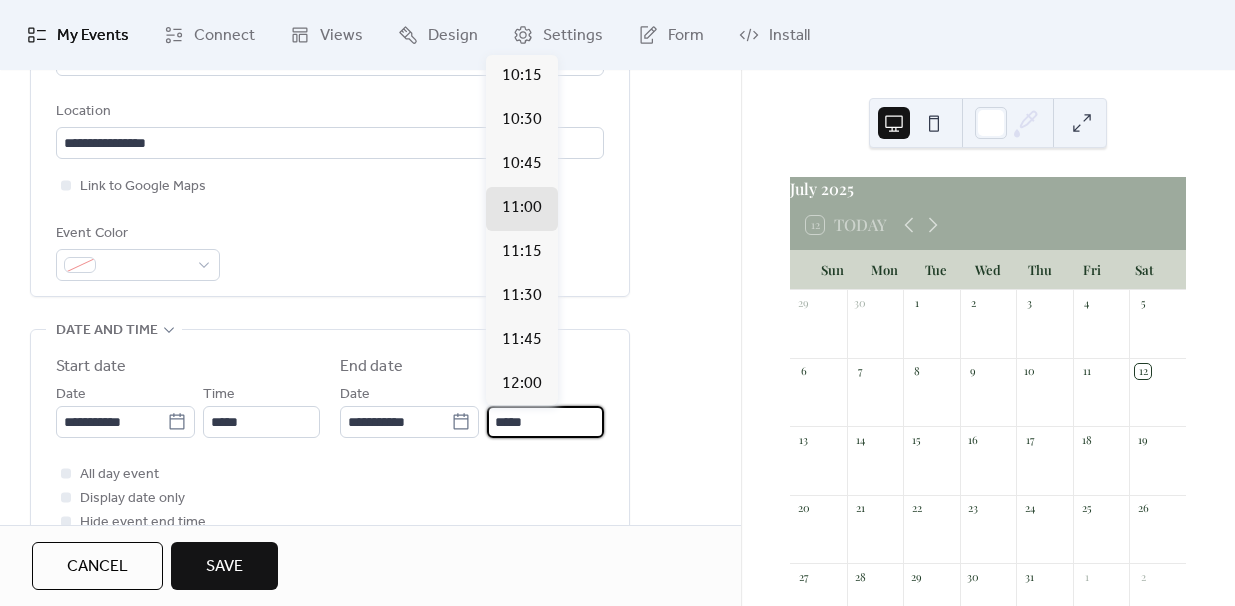 click on "*****" at bounding box center [545, 422] 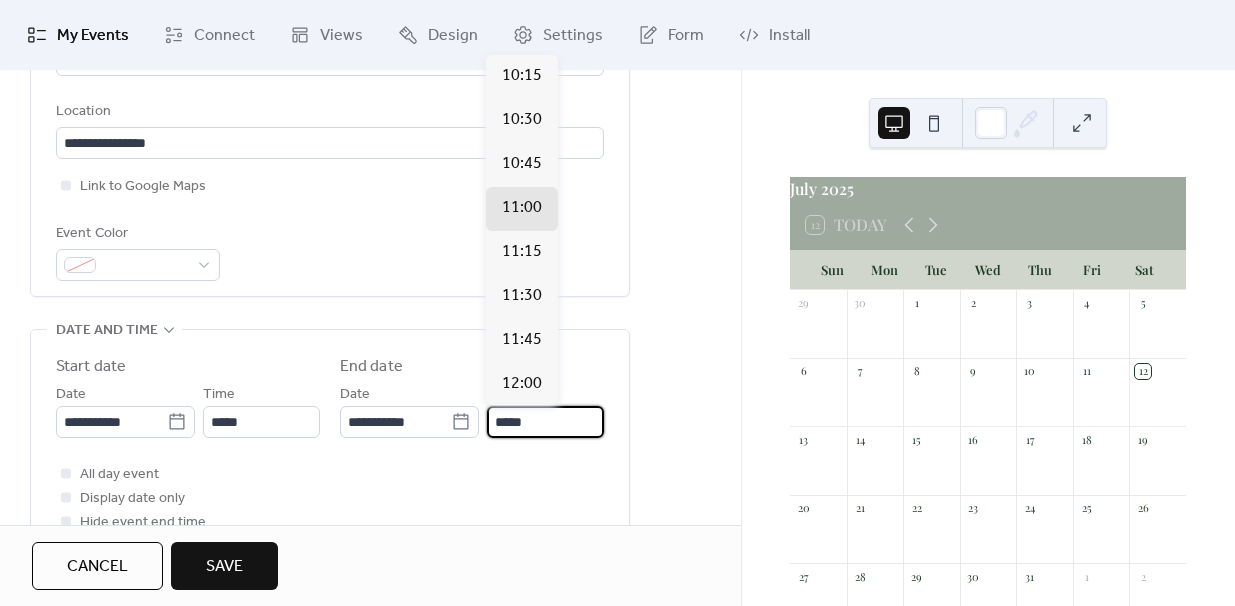 click on "*****" at bounding box center (545, 422) 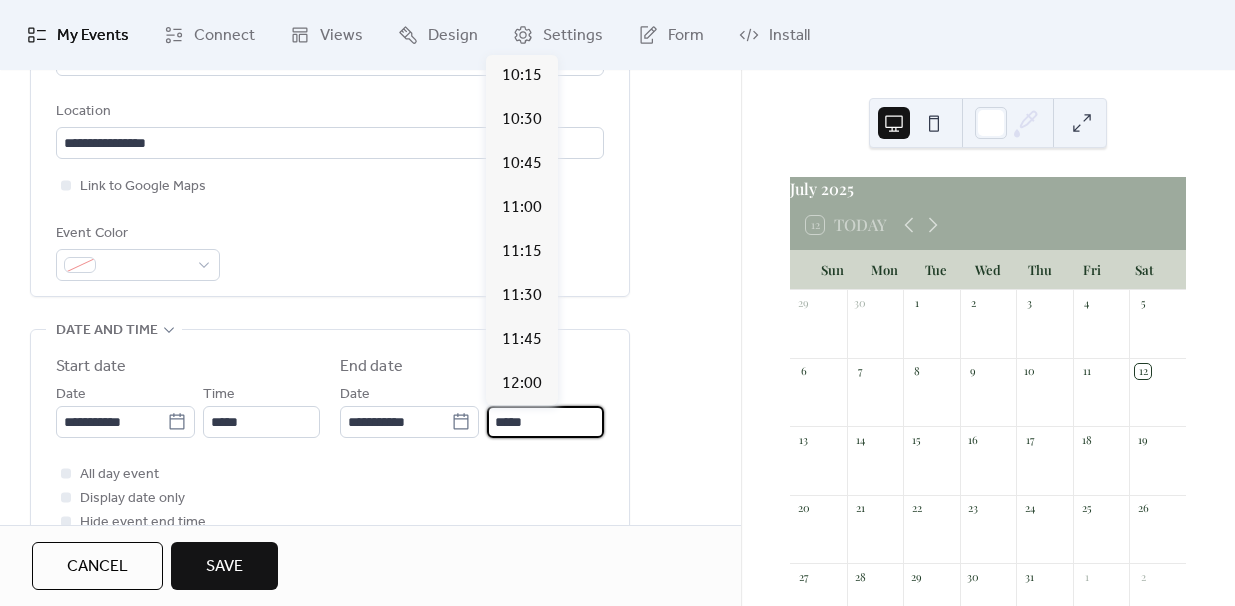 scroll, scrollTop: 1188, scrollLeft: 0, axis: vertical 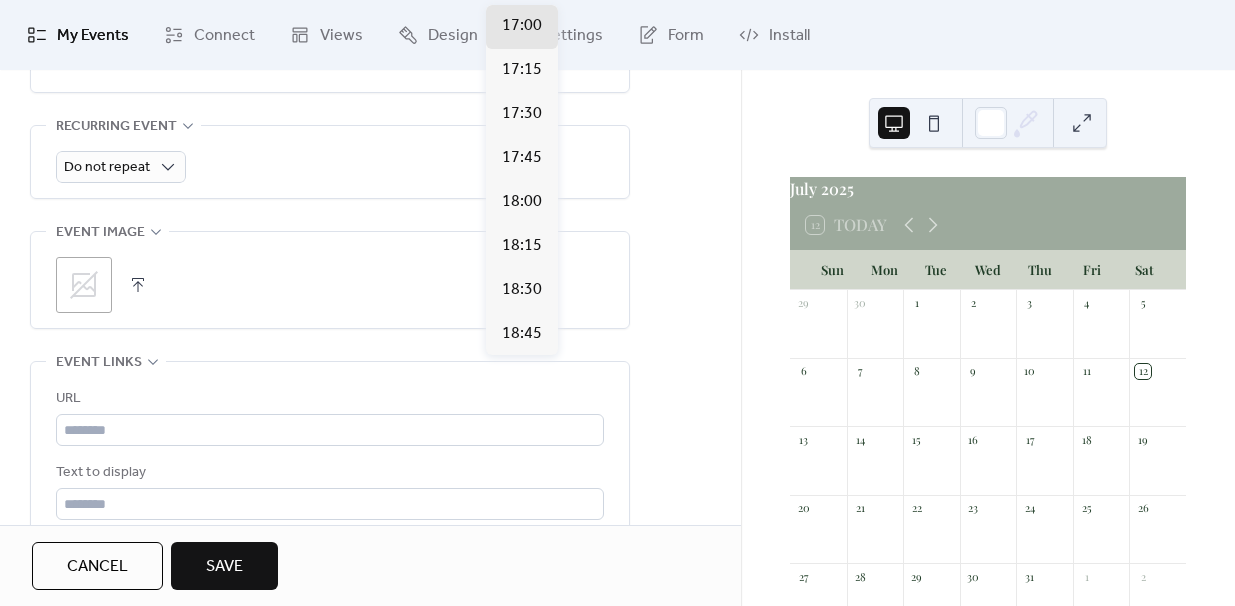 type on "*****" 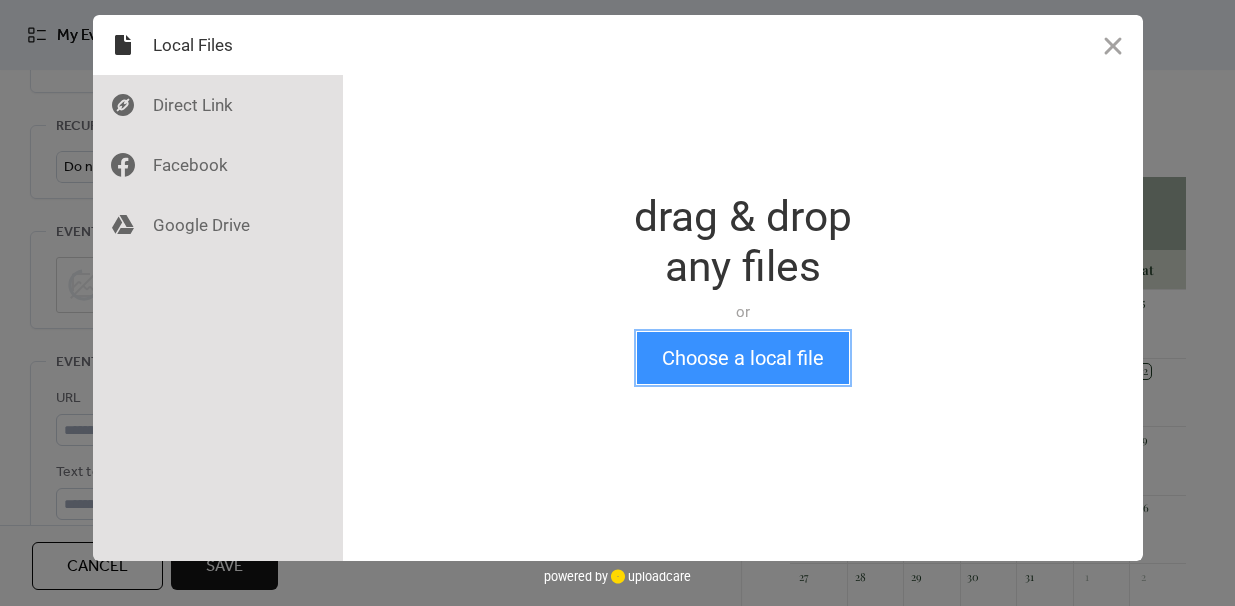 click on "Choose a local file" at bounding box center [743, 358] 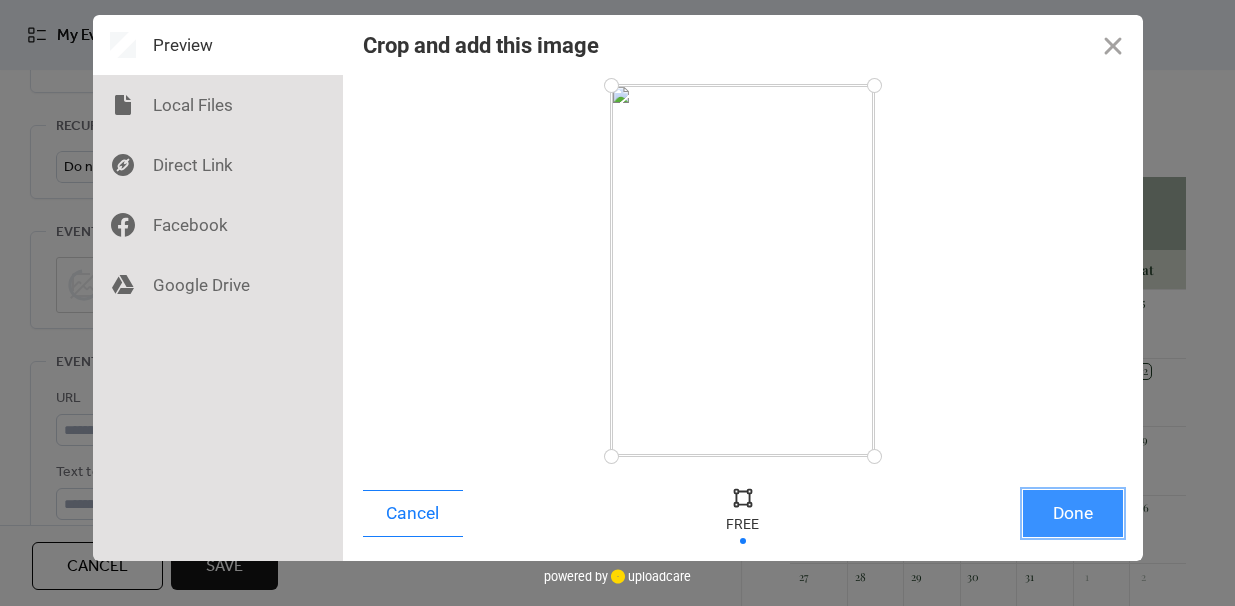 click on "Done" at bounding box center (1073, 513) 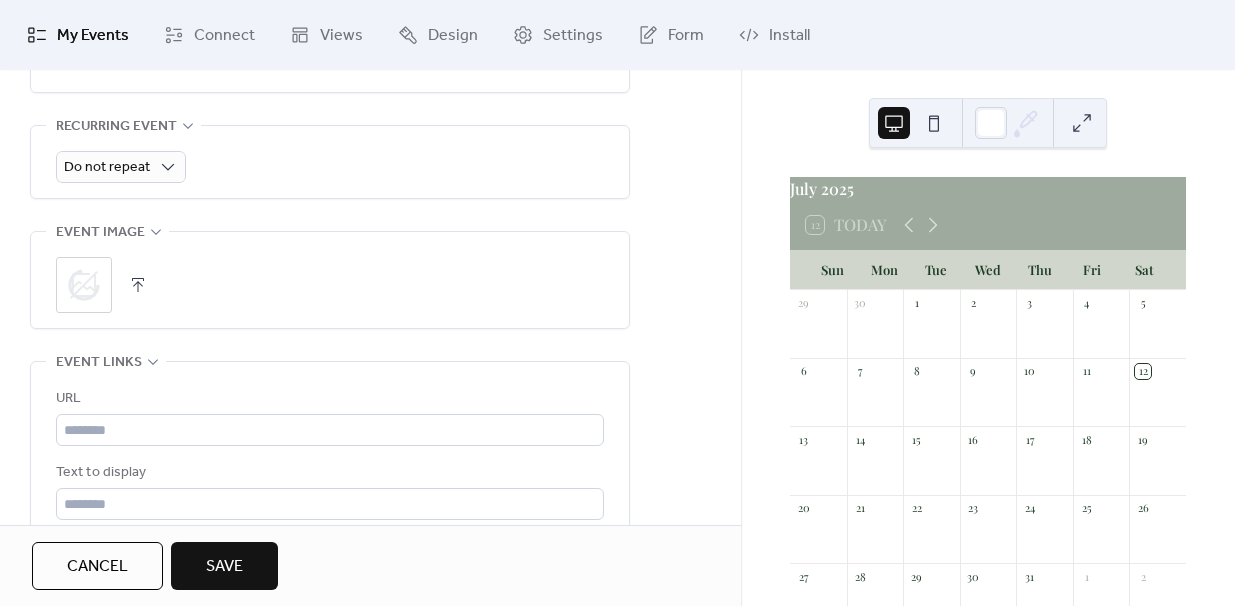drag, startPoint x: 733, startPoint y: 368, endPoint x: 731, endPoint y: 398, distance: 30.066593 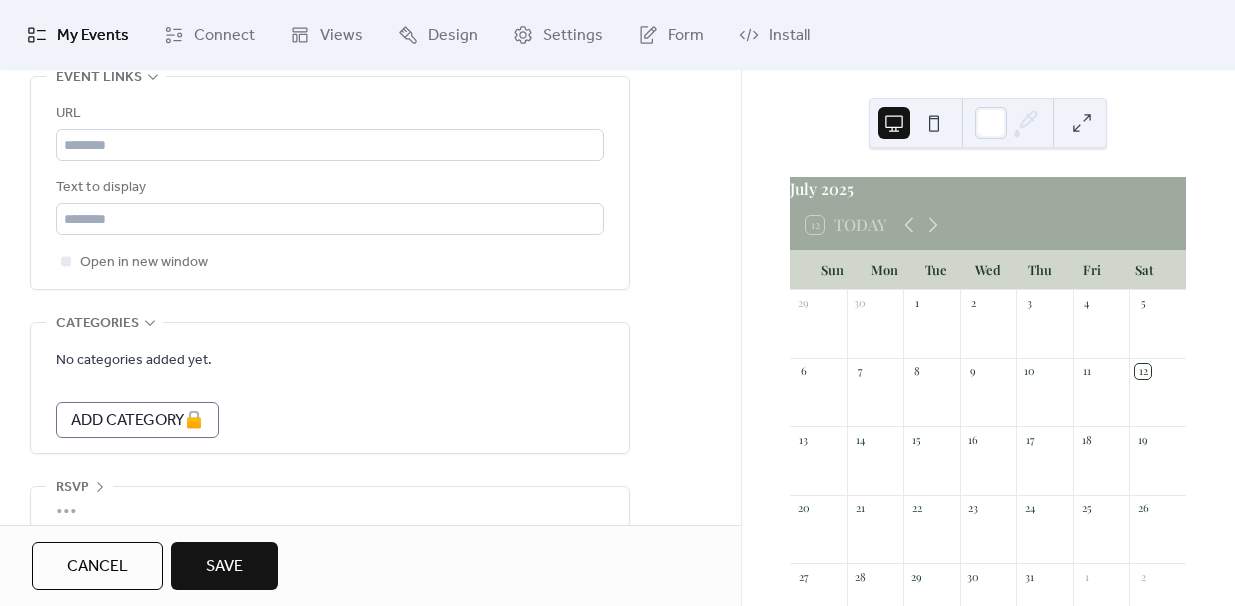 scroll, scrollTop: 1184, scrollLeft: 0, axis: vertical 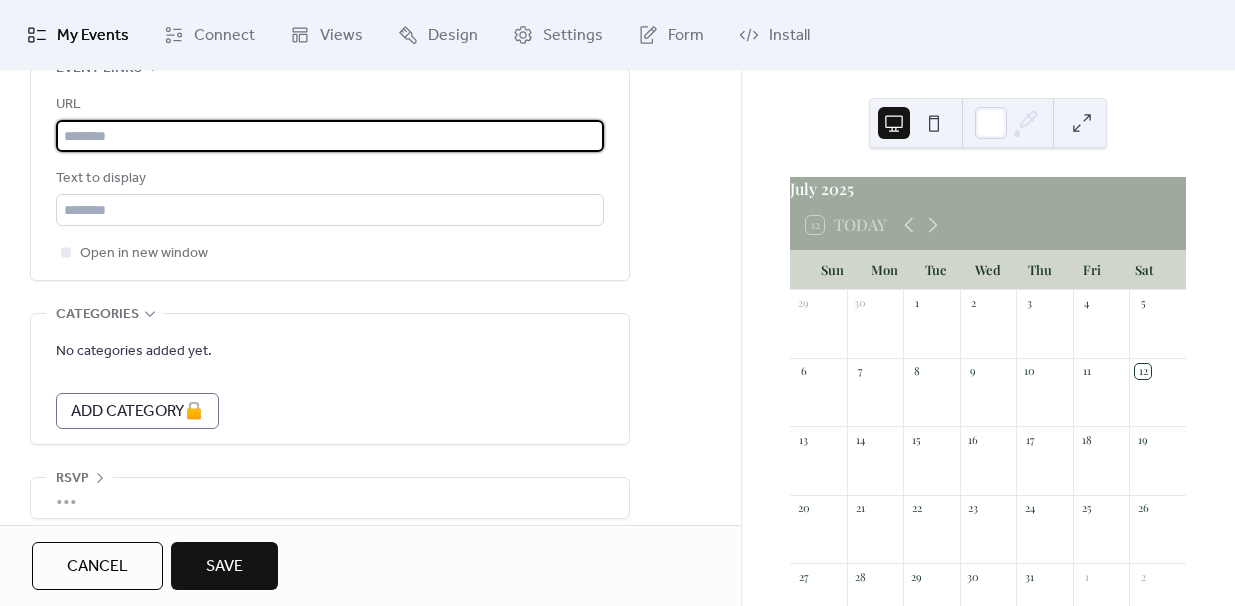 click at bounding box center [330, 136] 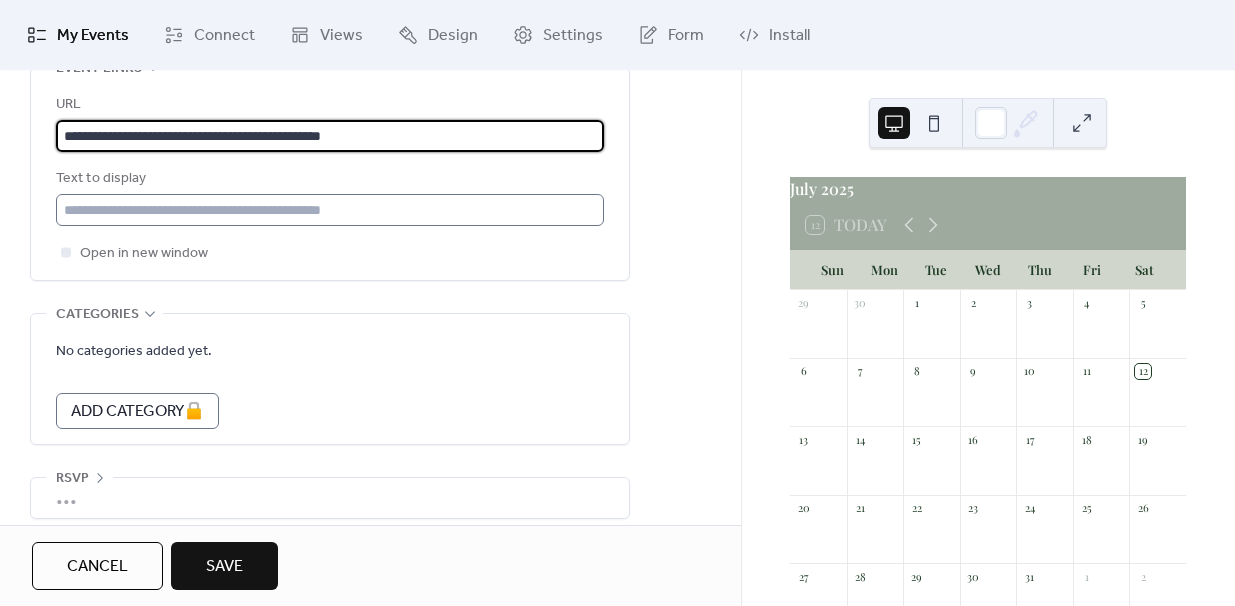 type on "**********" 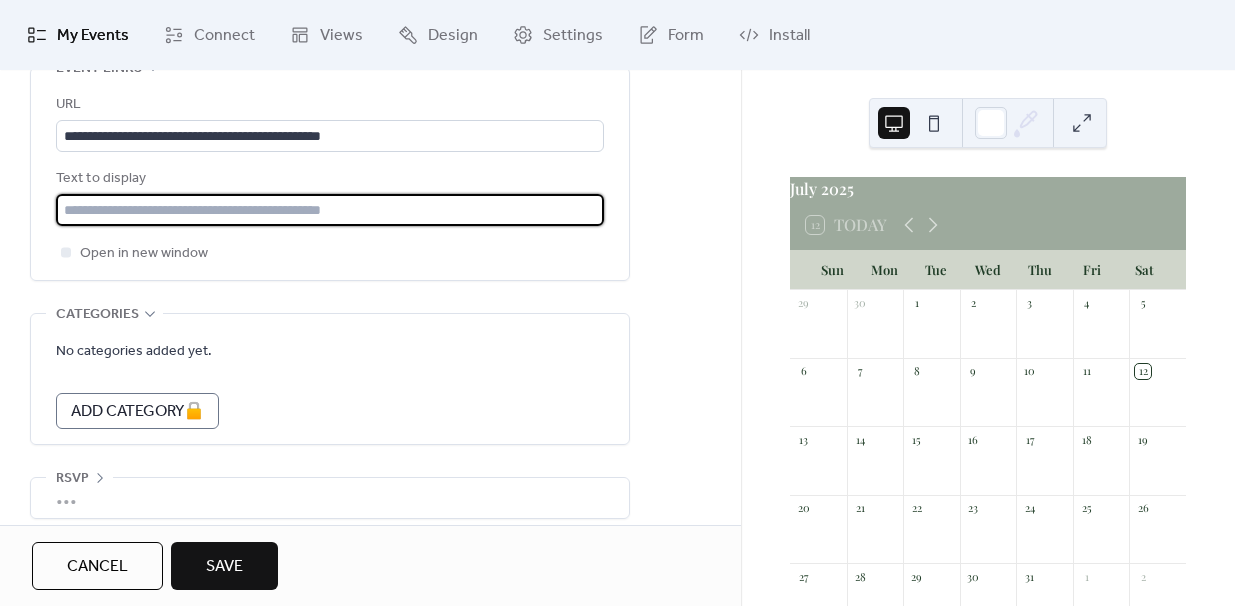 click at bounding box center (330, 210) 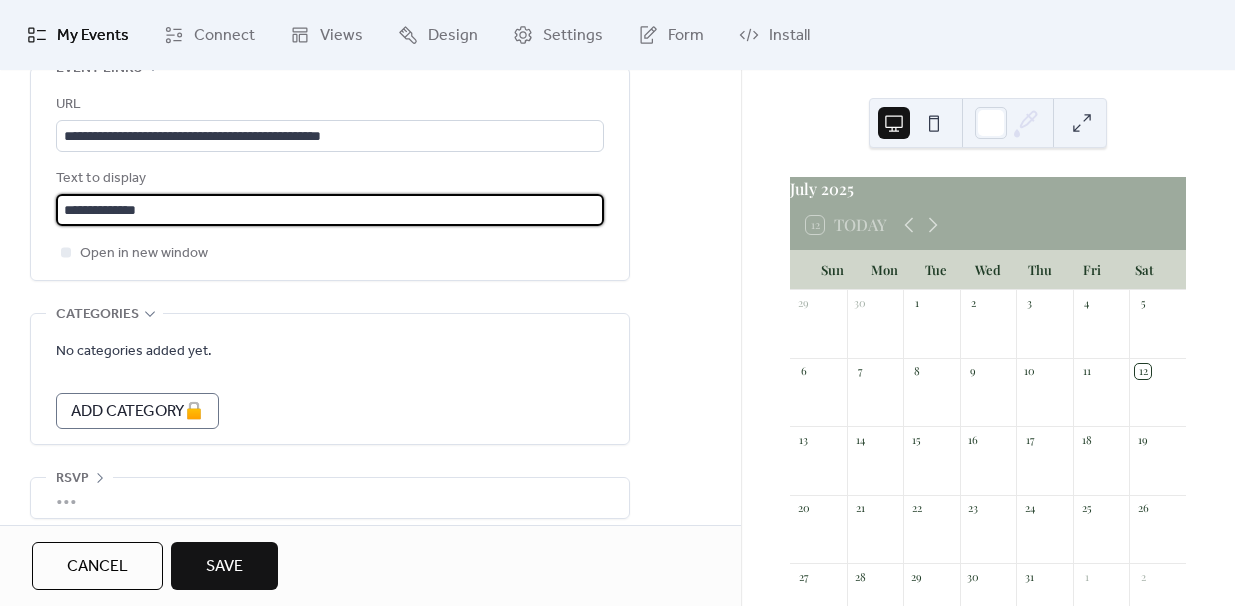 scroll, scrollTop: 1198, scrollLeft: 0, axis: vertical 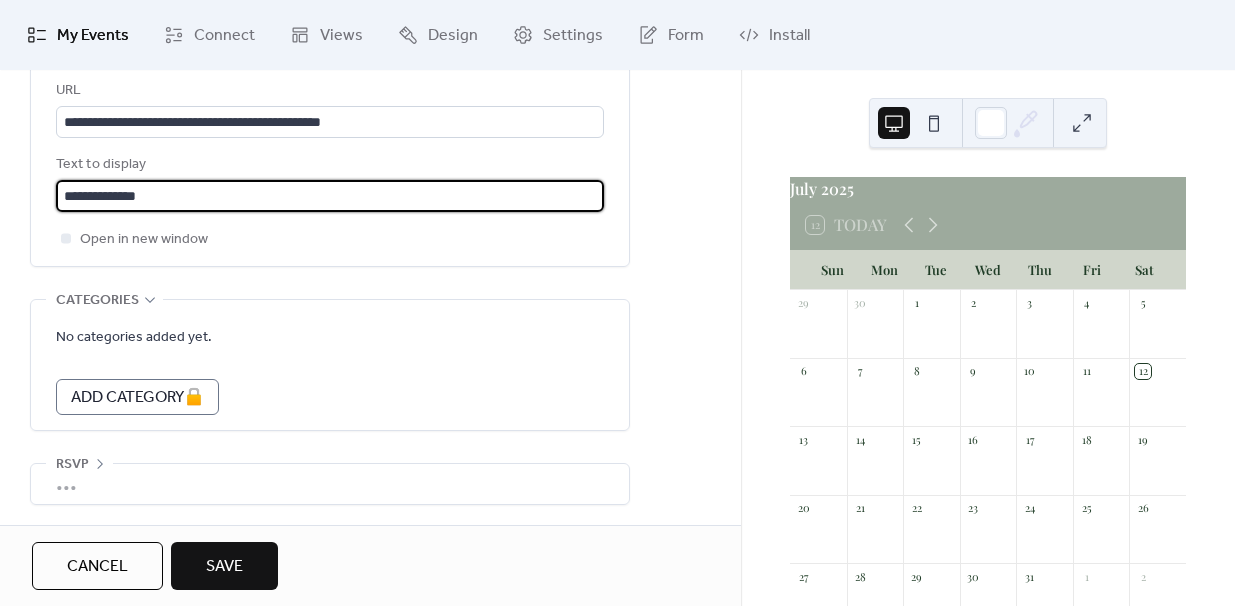 type on "**********" 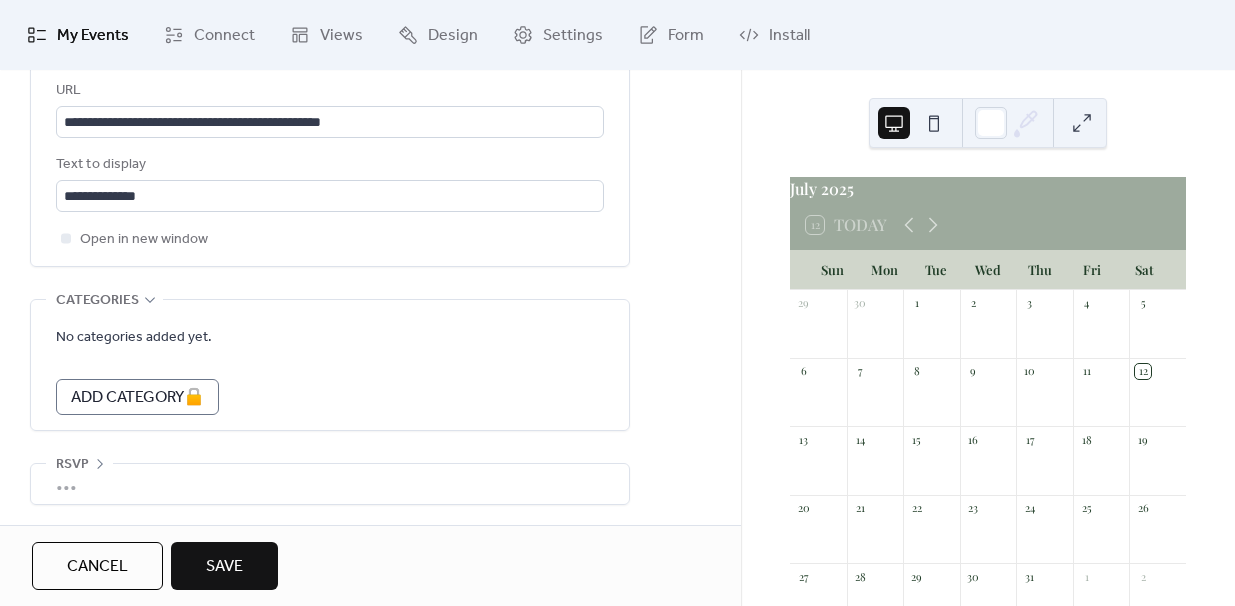 click on "Save" at bounding box center (224, 566) 